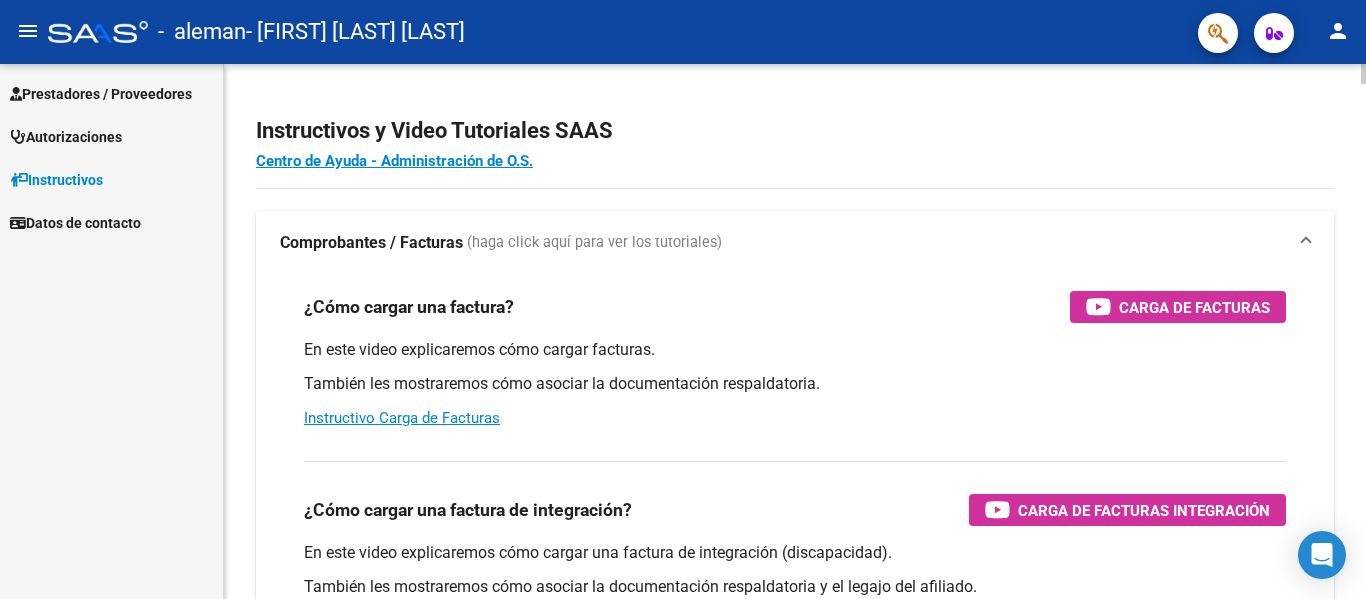 scroll, scrollTop: 0, scrollLeft: 0, axis: both 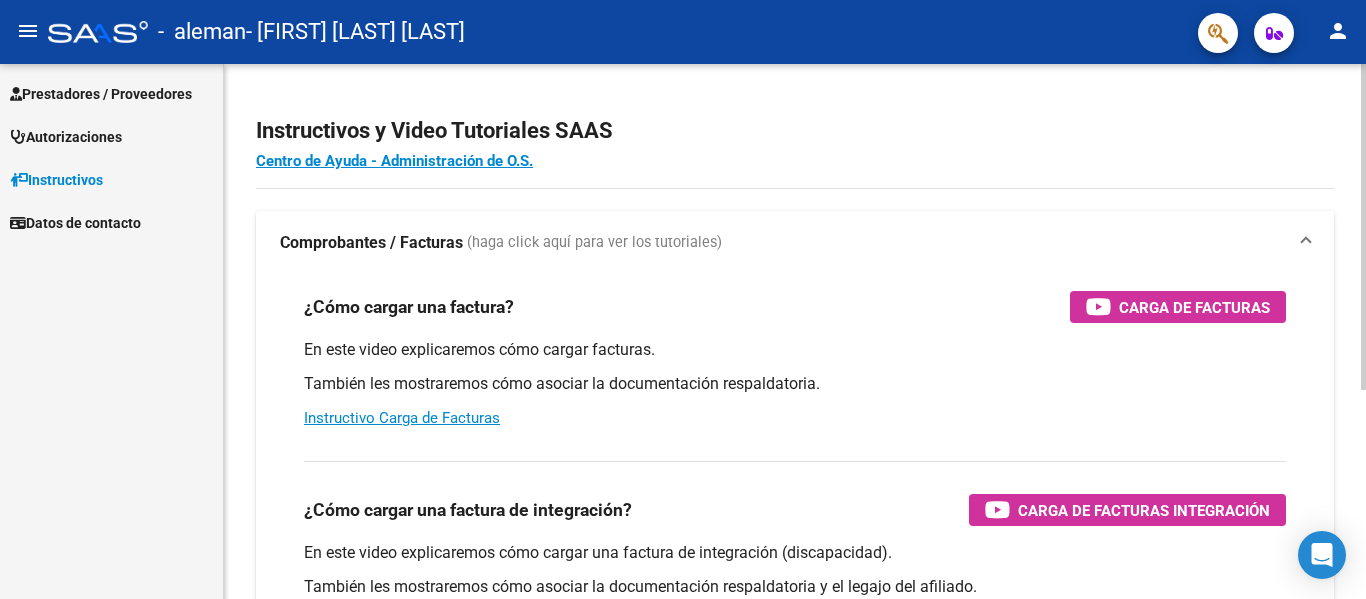 click on "Instructivos y Video Tutoriales SAAS Centro de Ayuda - Administración de O.S. Comprobantes / Facturas     (haga click aquí para ver los tutoriales) ¿Cómo cargar una factura?    Carga de Facturas En este video explicaremos cómo cargar facturas. También les mostraremos cómo asociar la documentación respaldatoria. Instructivo Carga de Facturas ¿Cómo cargar una factura de integración?    Carga de Facturas Integración En este video explicaremos cómo cargar una factura de integración (discapacidad). También les mostraremos cómo asociar la documentación respaldatoria y el legajo del afiliado. Instructivo Carga de Facturas con Recupero x Integración ¿Cómo editar una factura de integración?    Edición de Facturas de integración En este video explicaremos cómo editar una factura que ya habíamos cargado. Les mostraremos cómo asociar la documentación respaldatoria y la trazabilidad." 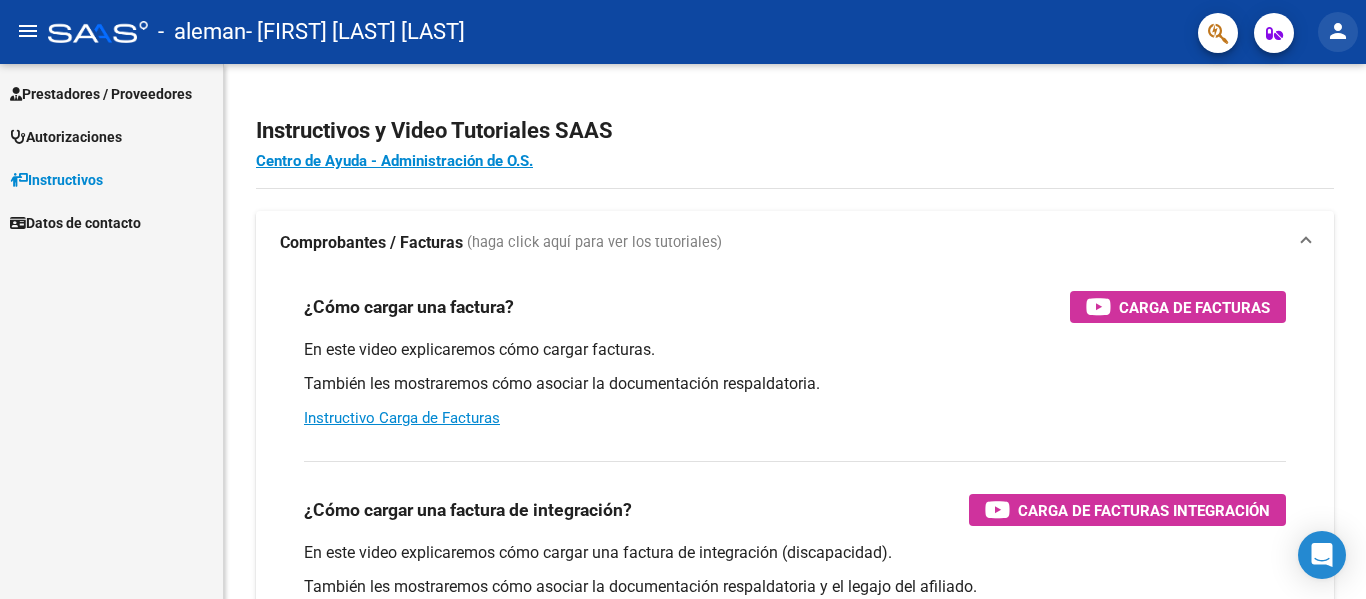 click on "person" 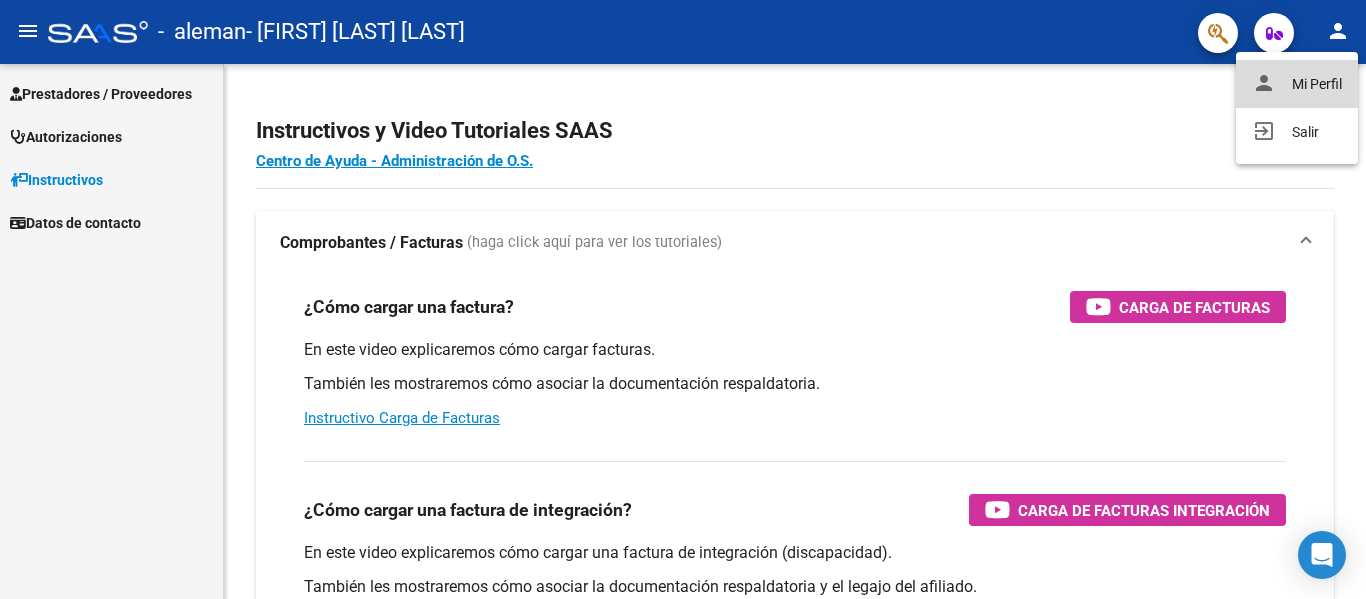 click on "person  Mi Perfil" at bounding box center (1297, 84) 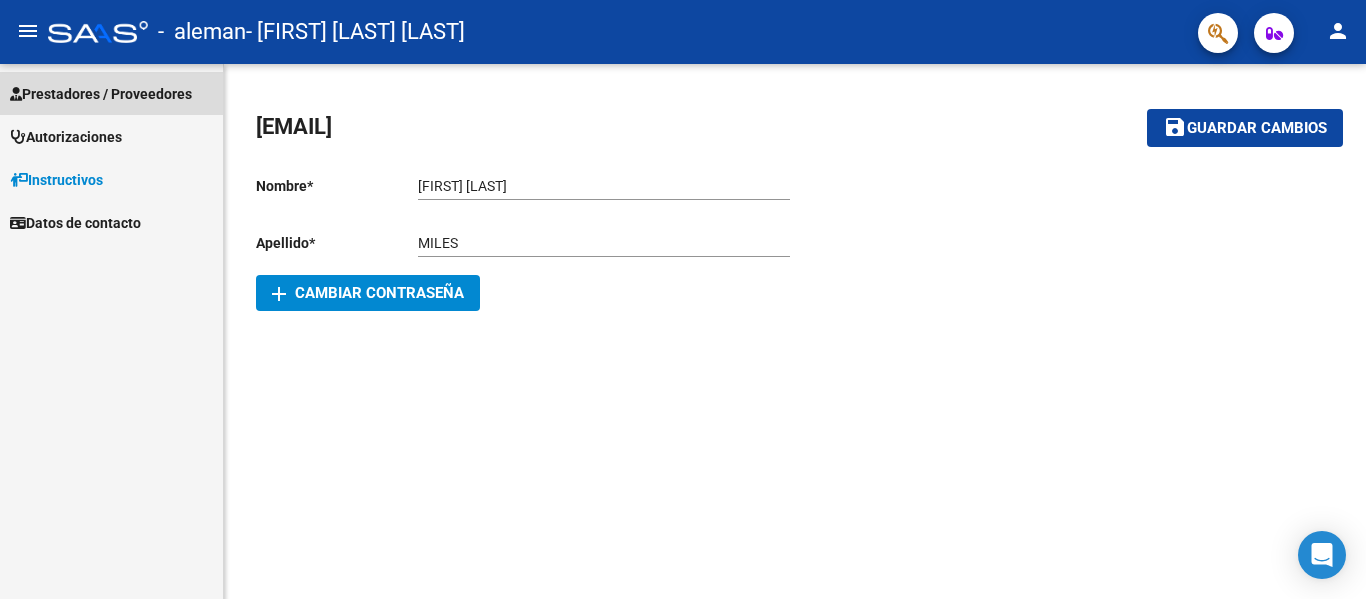click on "Prestadores / Proveedores" at bounding box center (101, 94) 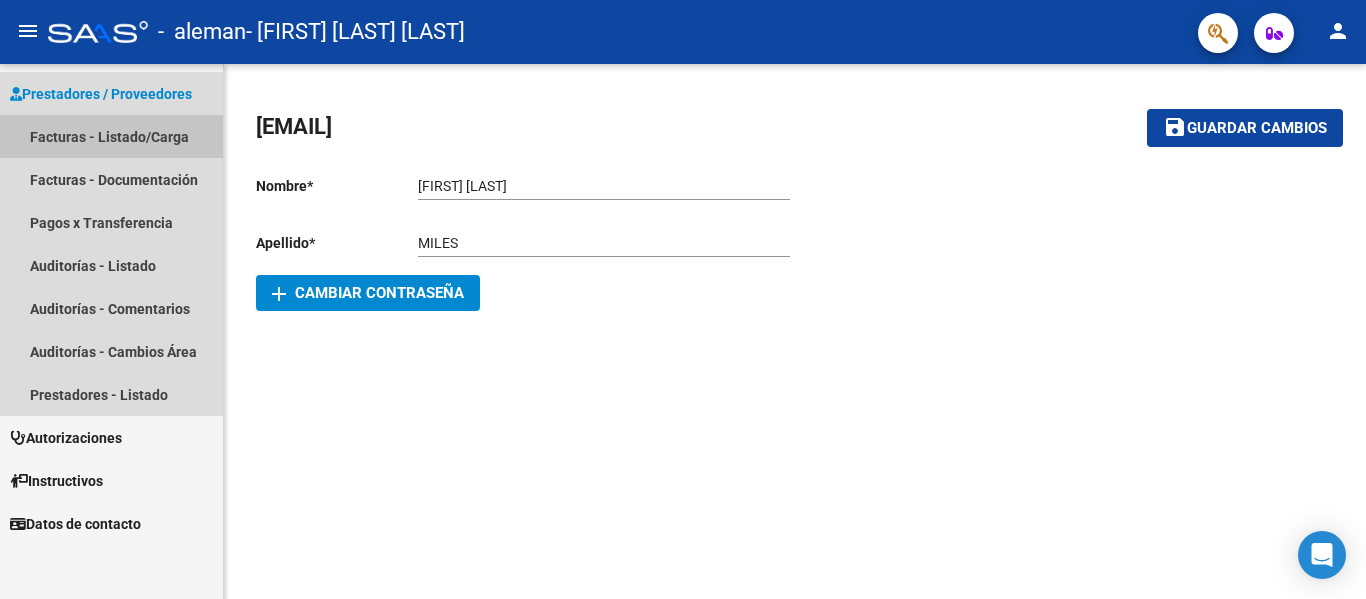 click on "Facturas - Listado/Carga" at bounding box center (111, 136) 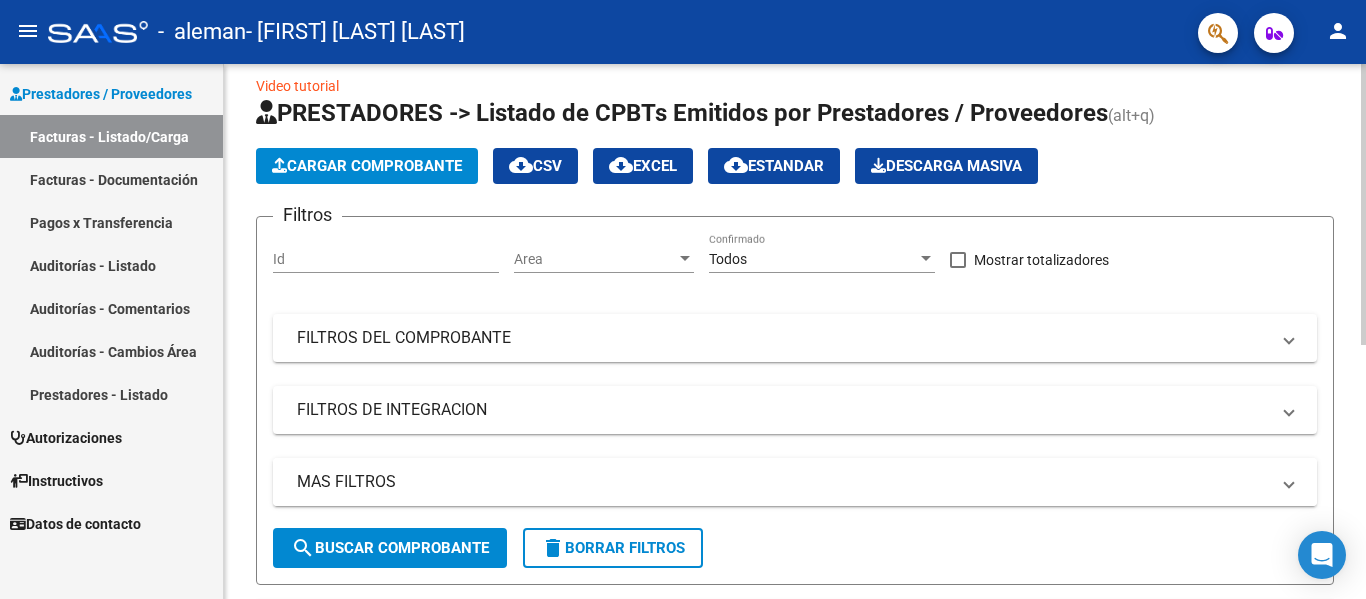 scroll, scrollTop: 20, scrollLeft: 0, axis: vertical 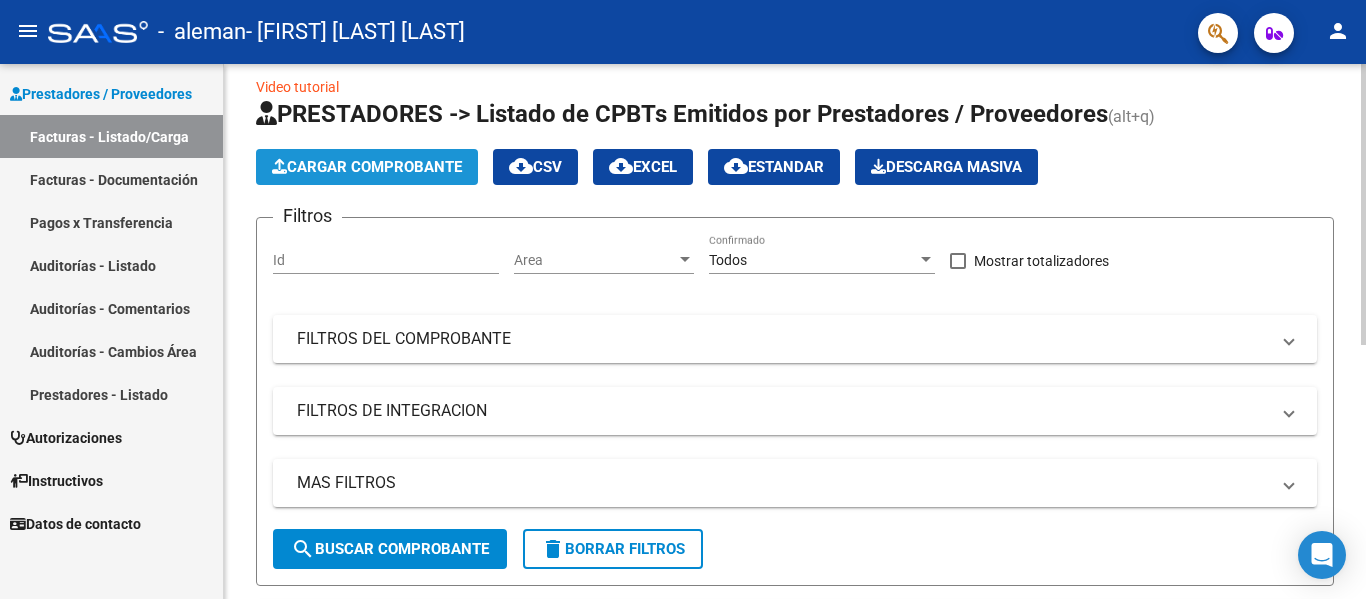 click on "Cargar Comprobante" 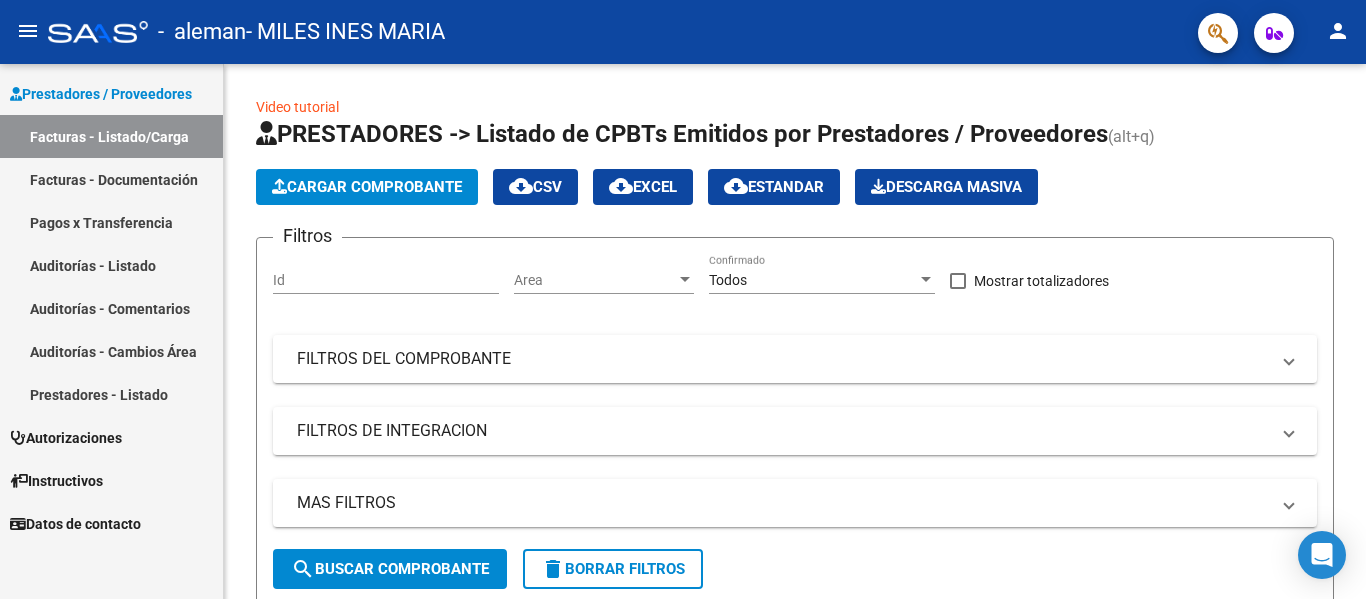 scroll, scrollTop: 0, scrollLeft: 0, axis: both 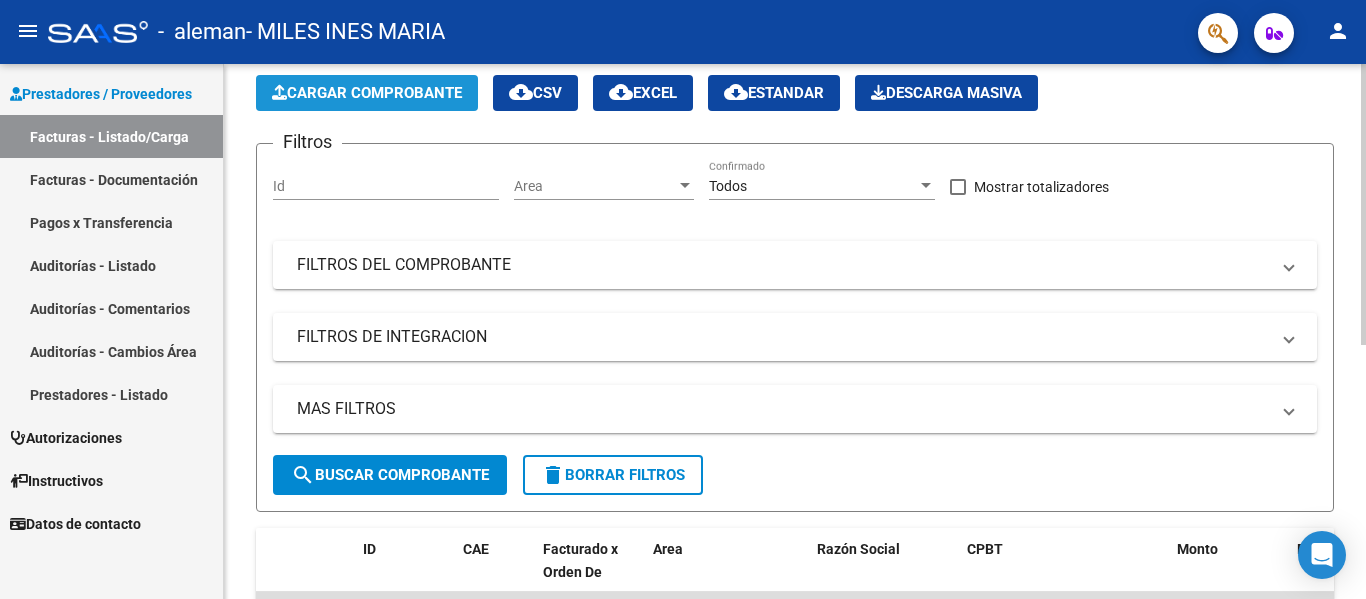 click on "Cargar Comprobante" 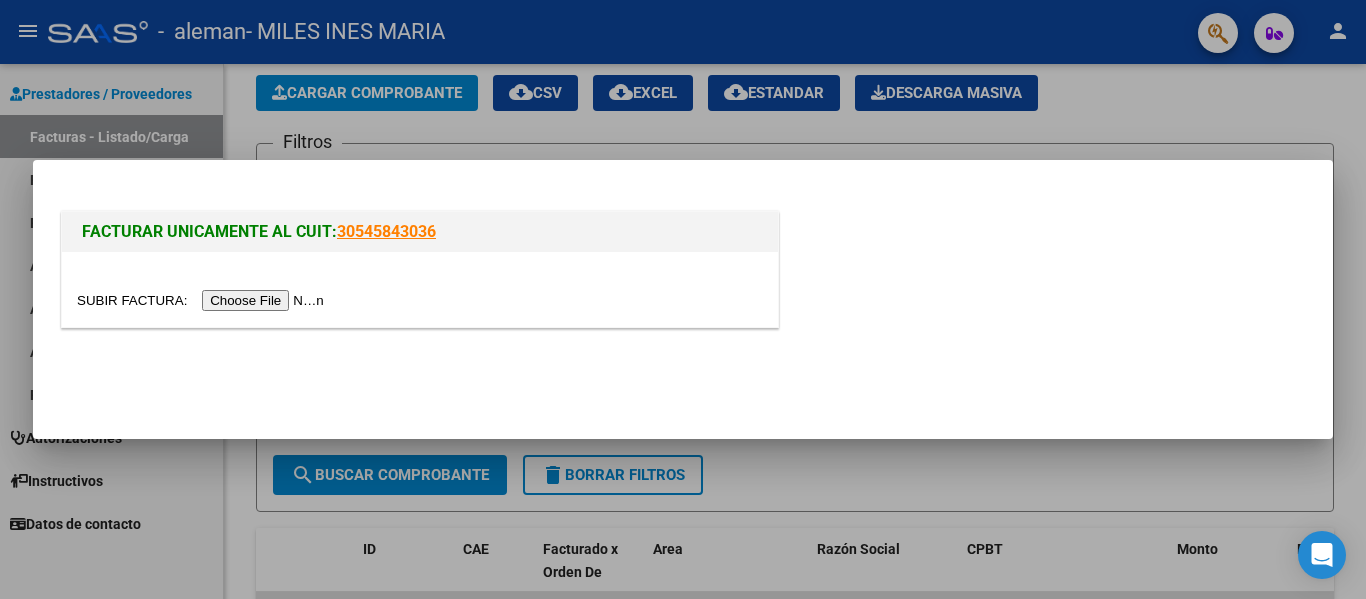 click at bounding box center (203, 300) 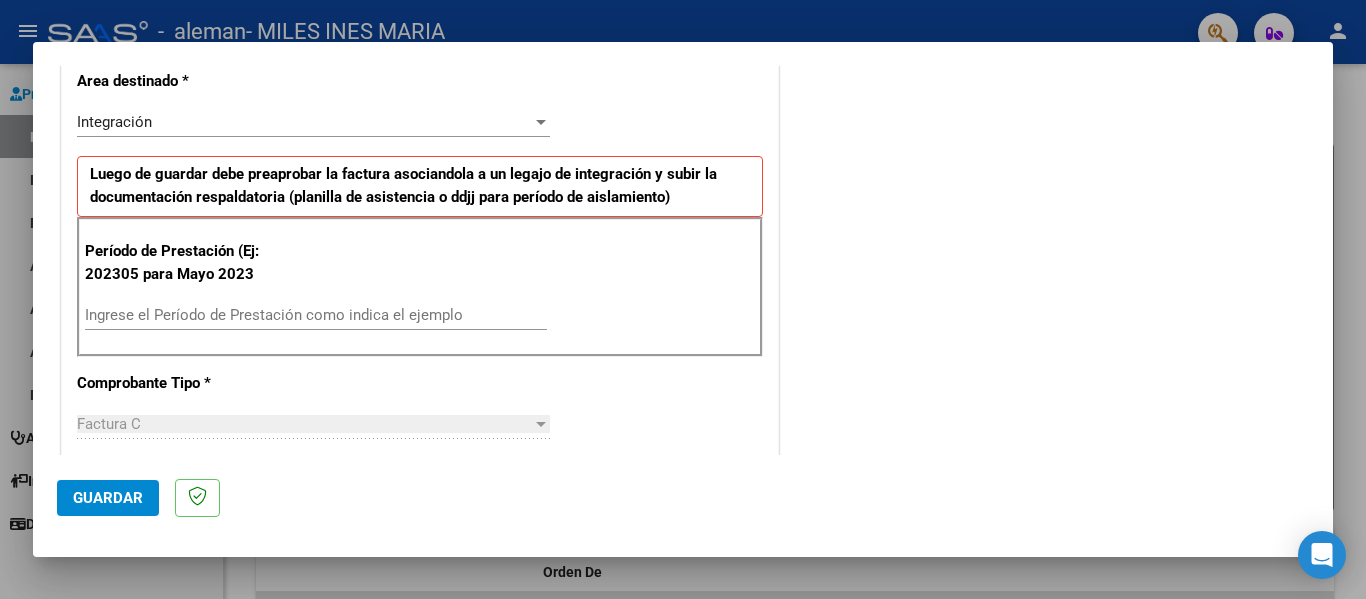 scroll, scrollTop: 431, scrollLeft: 0, axis: vertical 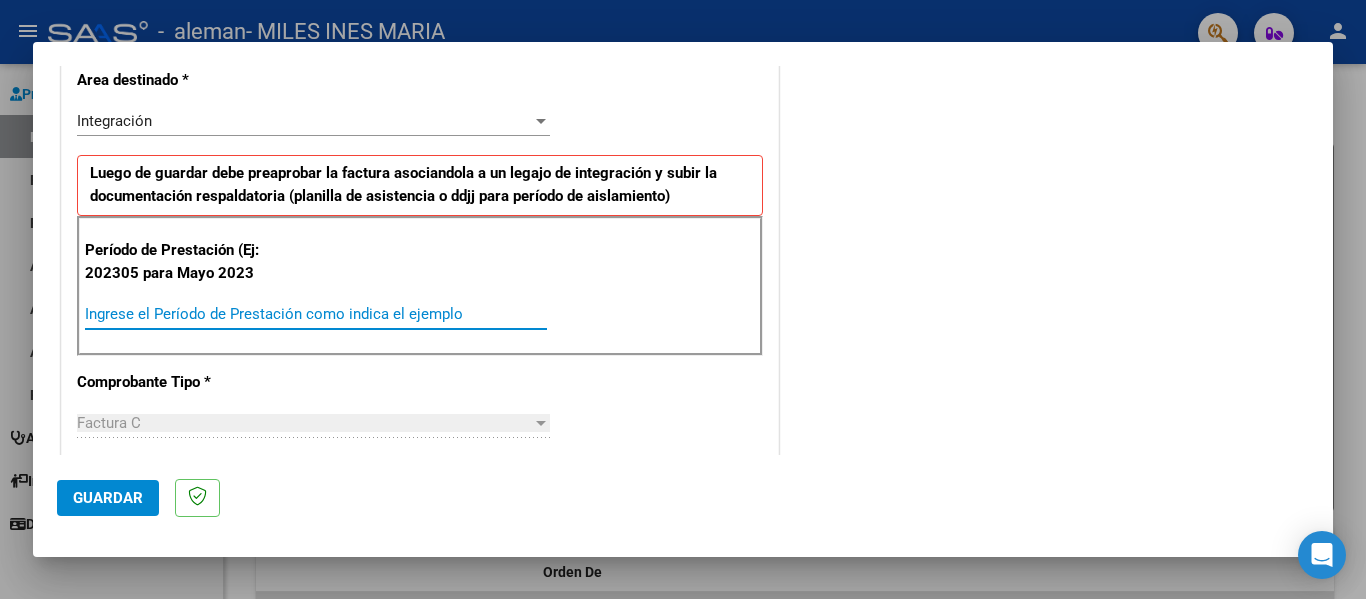 click on "Ingrese el Período de Prestación como indica el ejemplo" at bounding box center [316, 314] 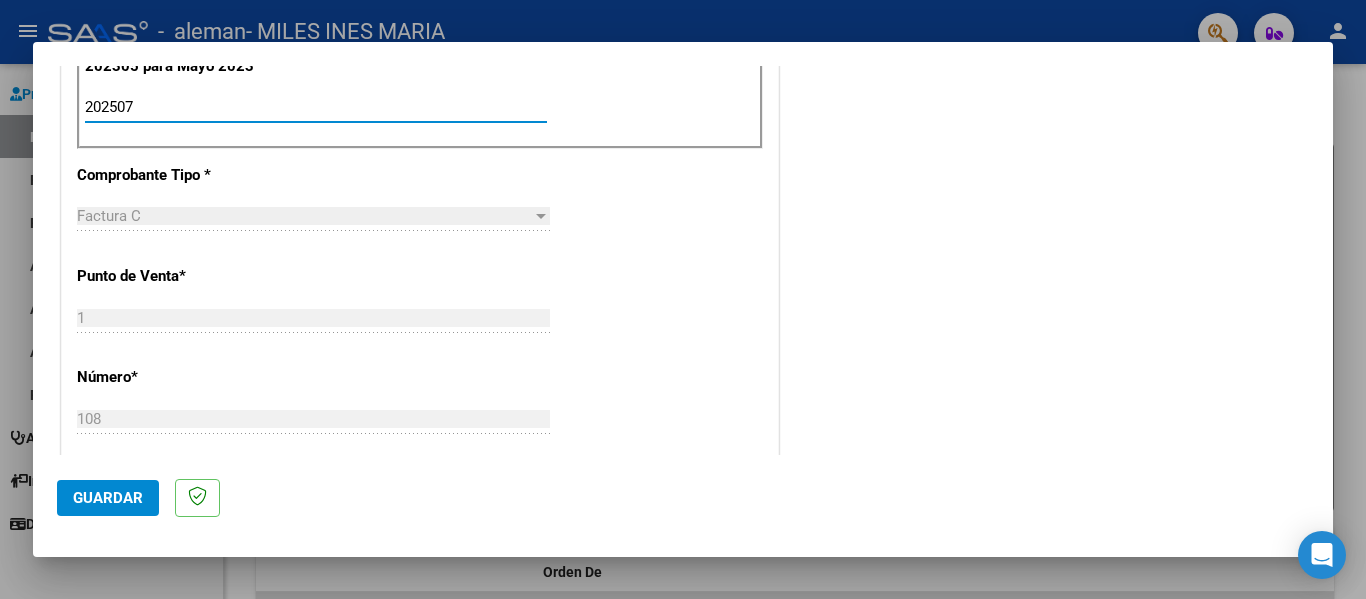 scroll, scrollTop: 639, scrollLeft: 0, axis: vertical 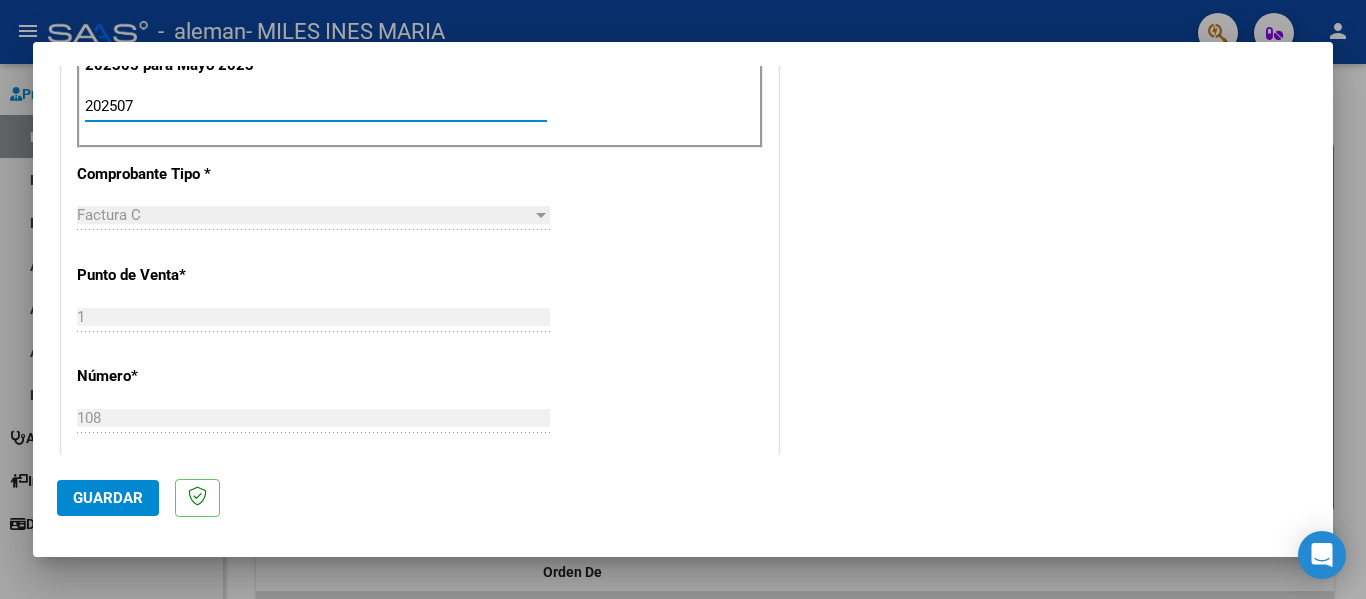 type on "202507" 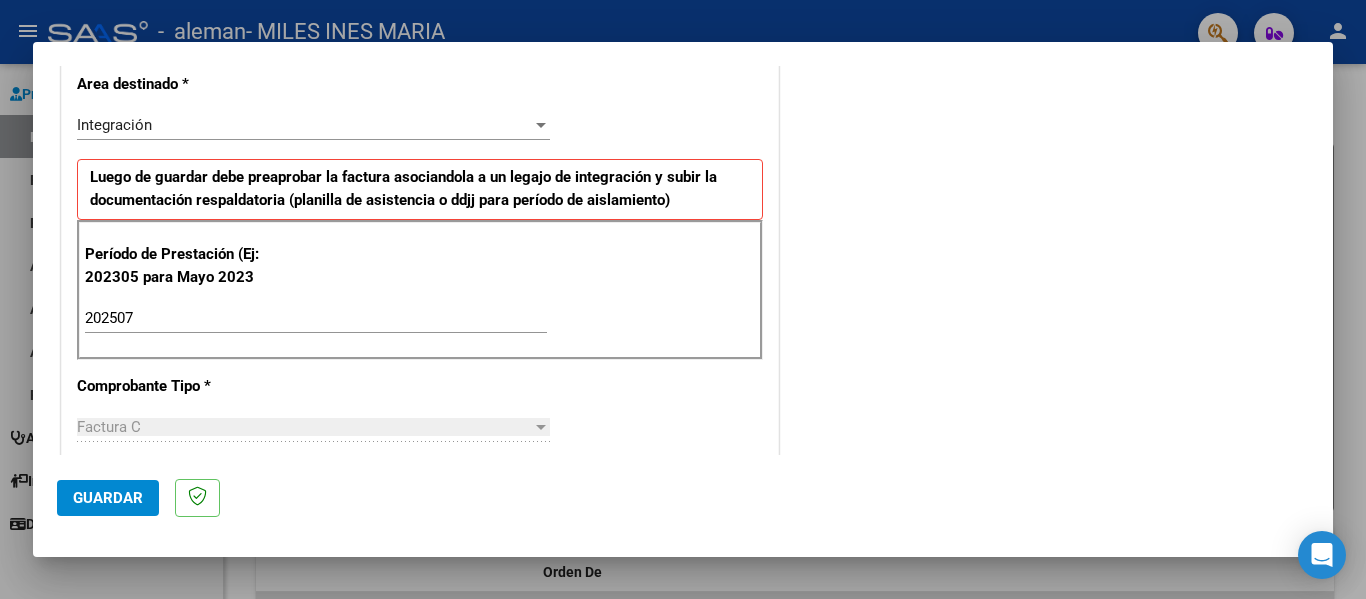 scroll, scrollTop: 428, scrollLeft: 0, axis: vertical 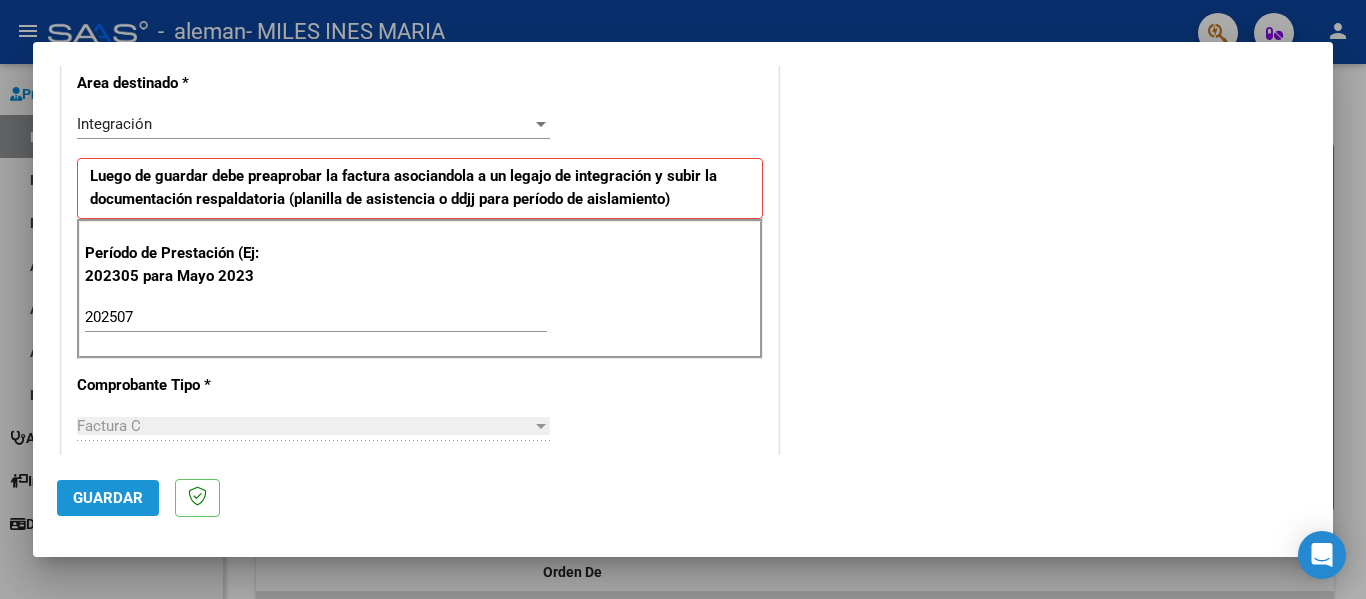 click on "Guardar" 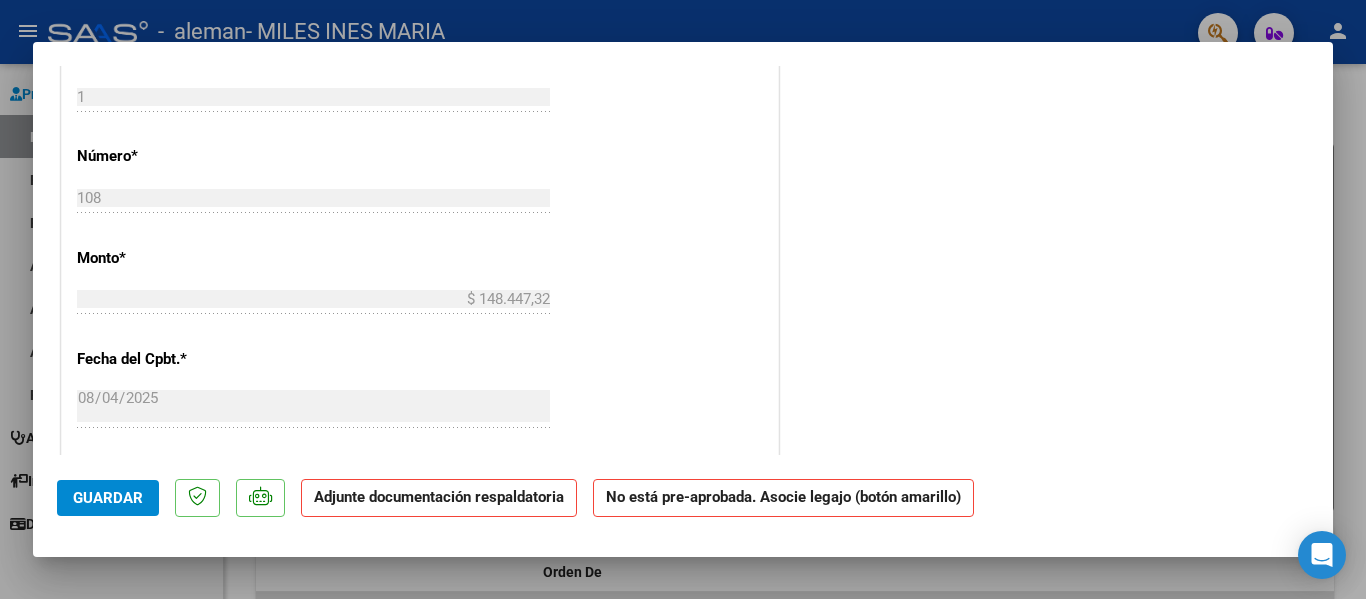 scroll, scrollTop: 875, scrollLeft: 0, axis: vertical 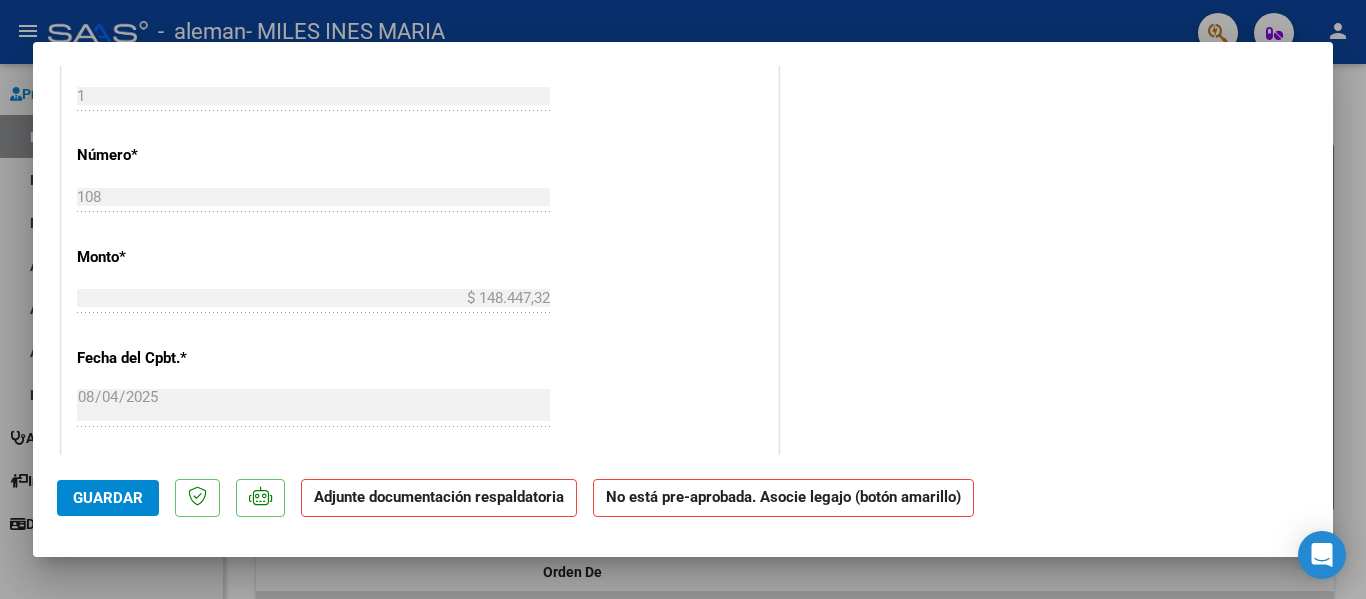 click at bounding box center (683, 299) 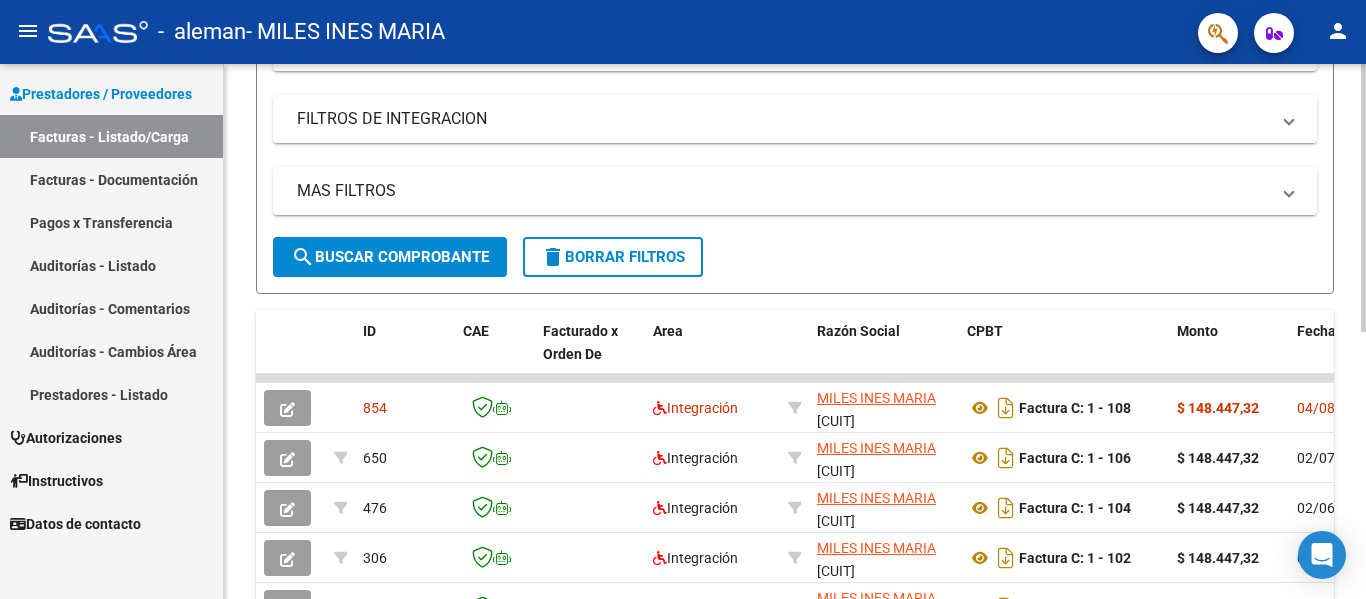 scroll, scrollTop: 0, scrollLeft: 0, axis: both 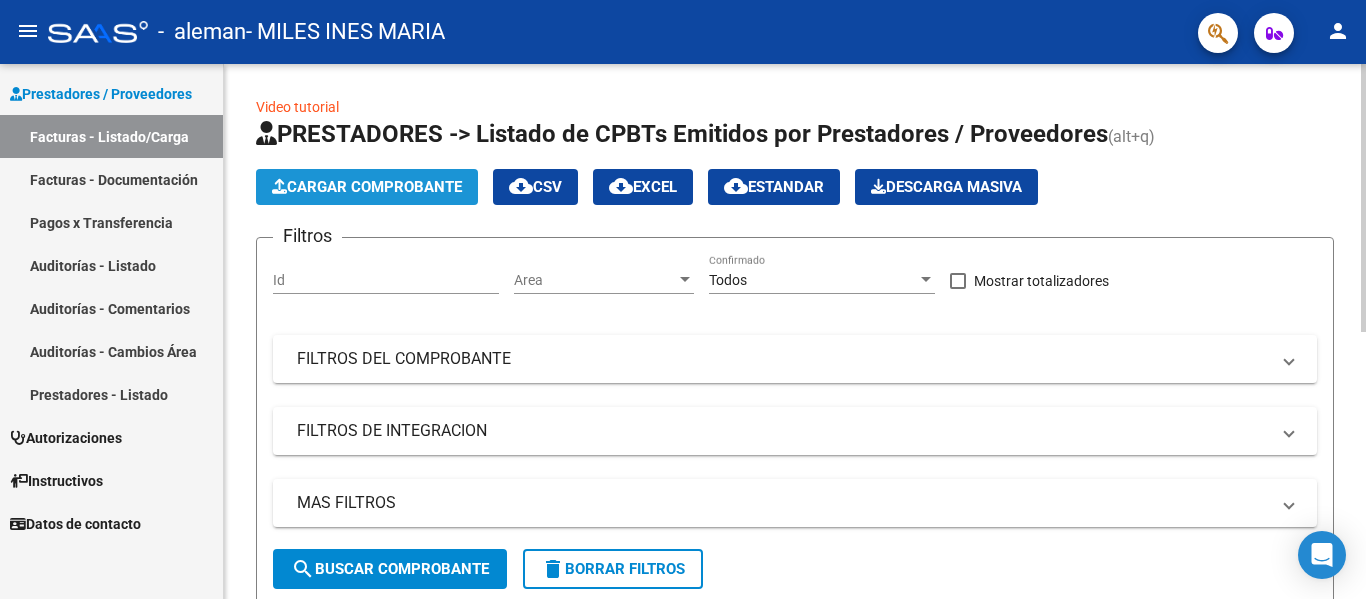 click on "Cargar Comprobante" 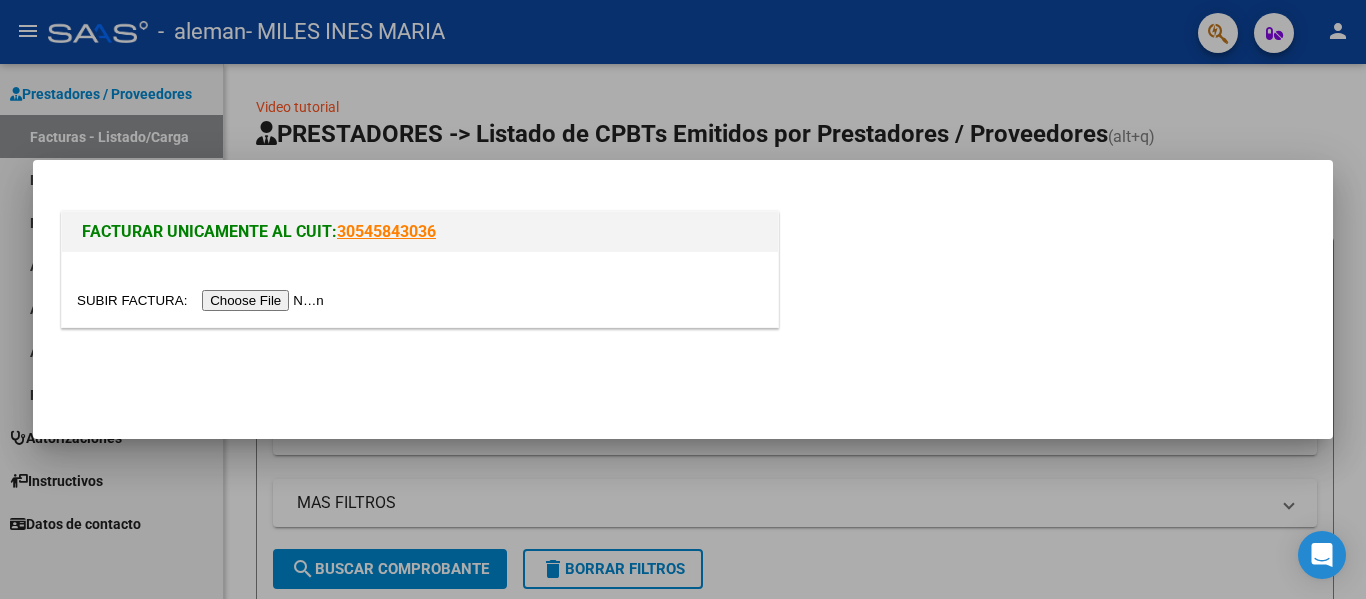click at bounding box center (203, 300) 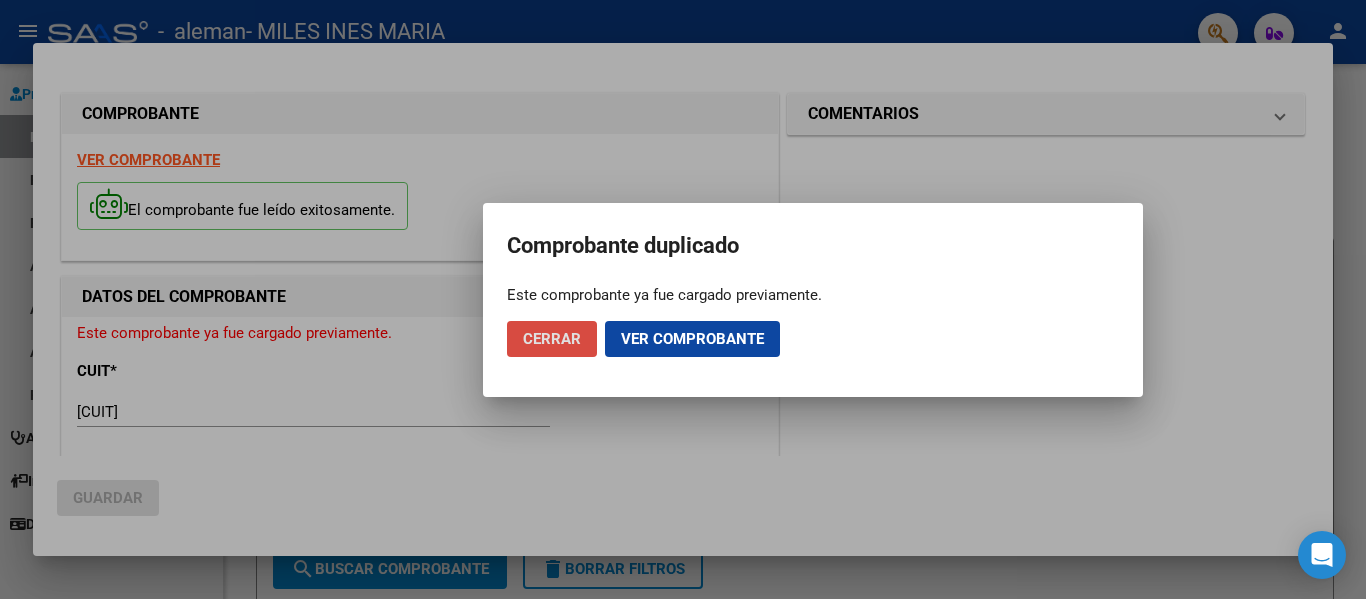 click on "Cerrar" 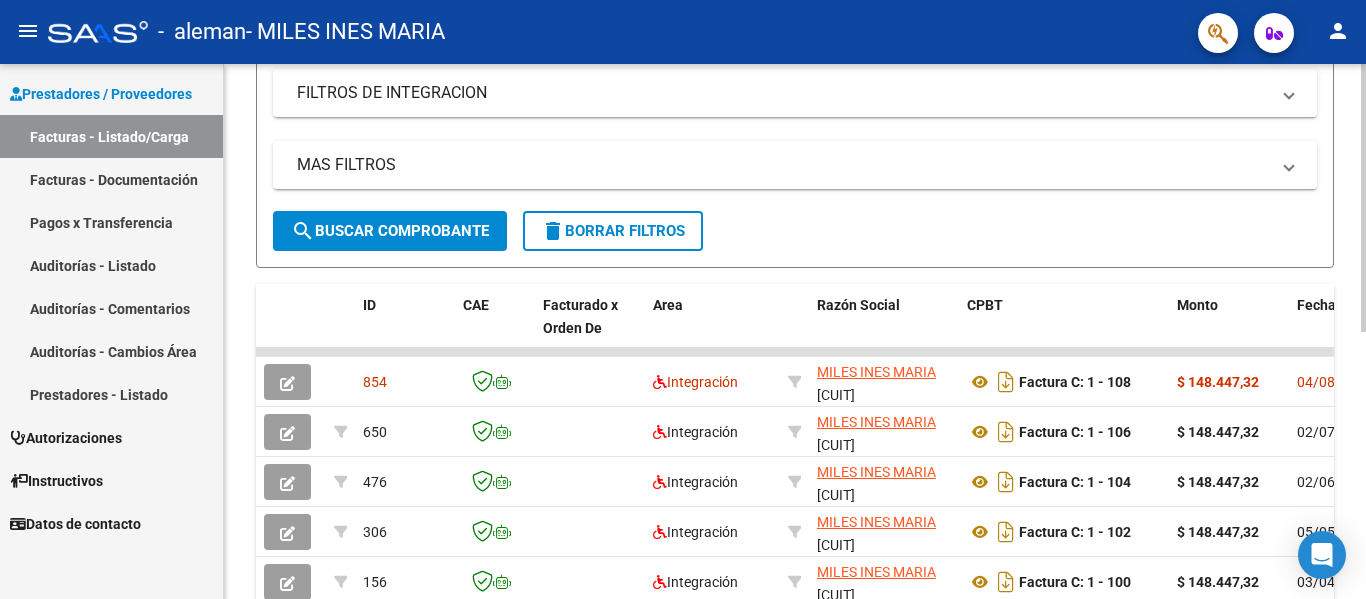 scroll, scrollTop: 407, scrollLeft: 0, axis: vertical 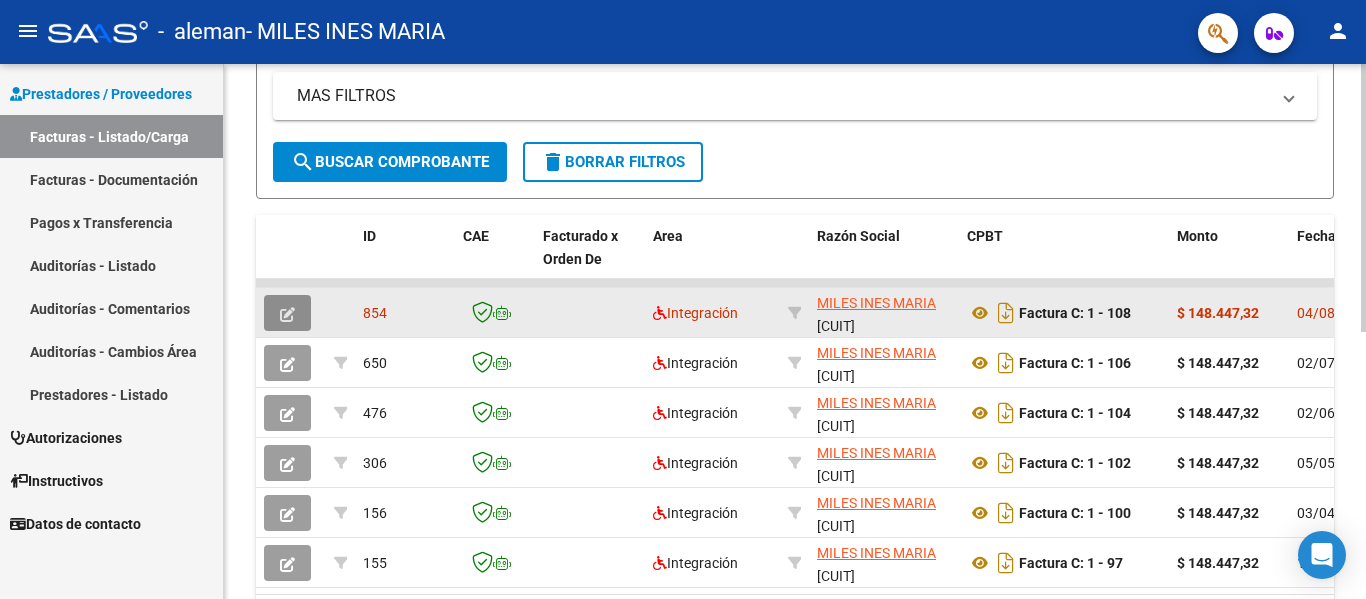 click 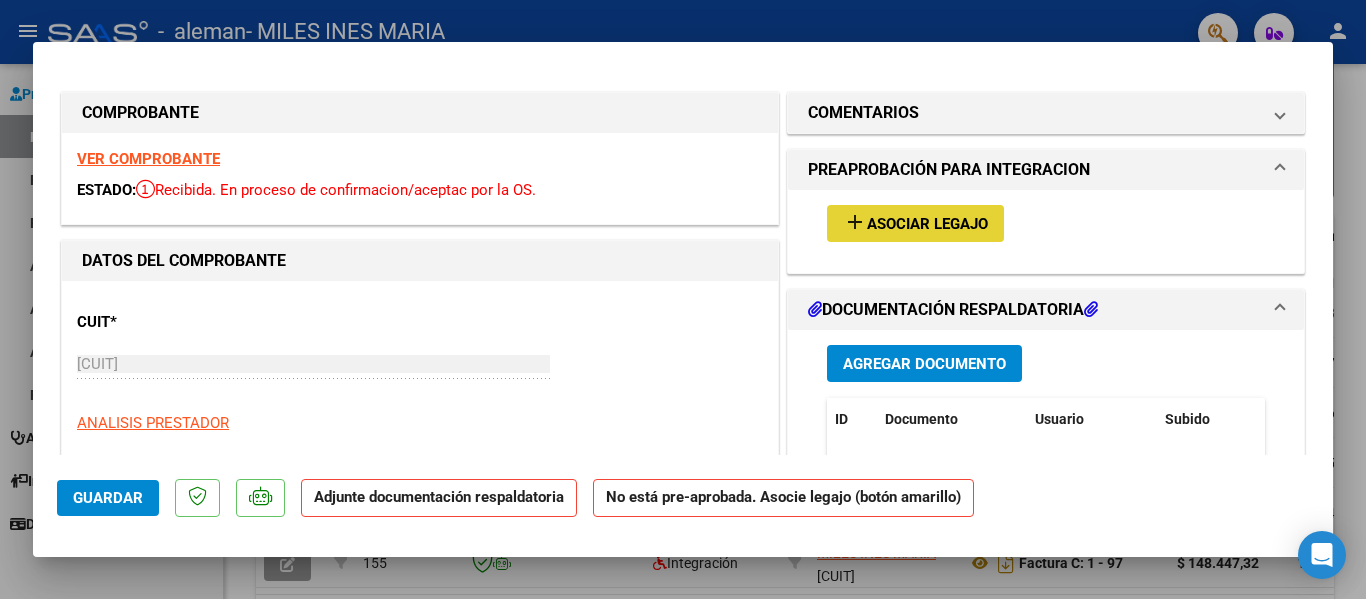 click on "Asociar Legajo" at bounding box center (927, 224) 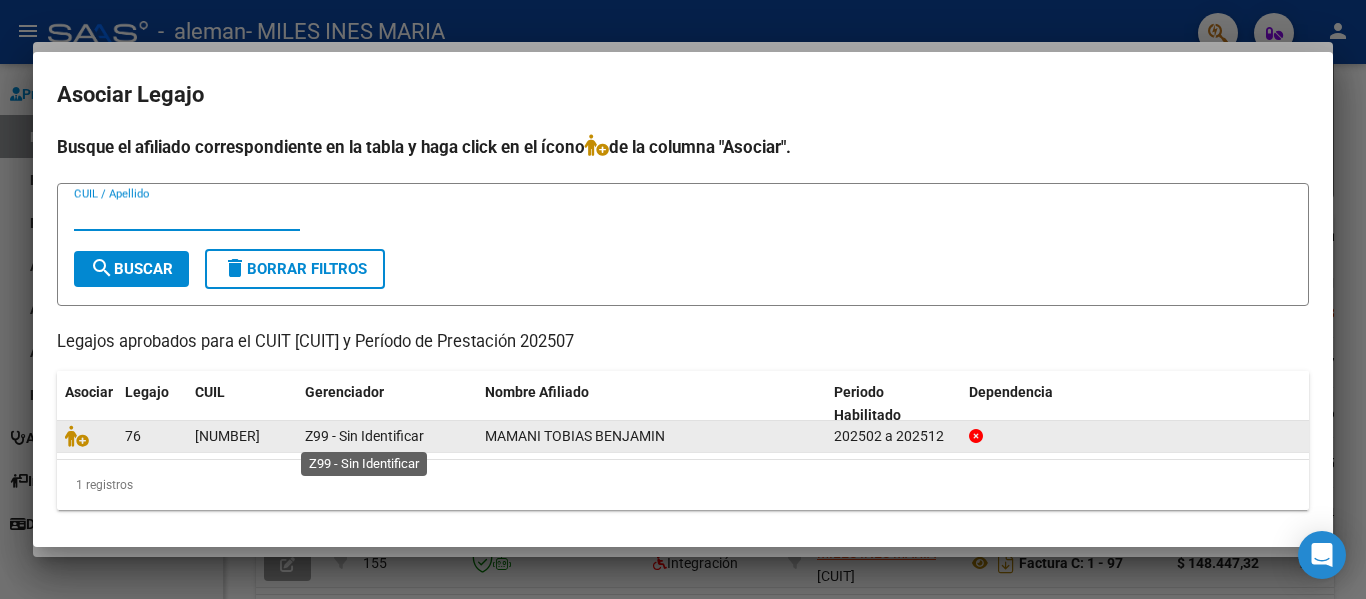 click on "Z99 - Sin Identificar" 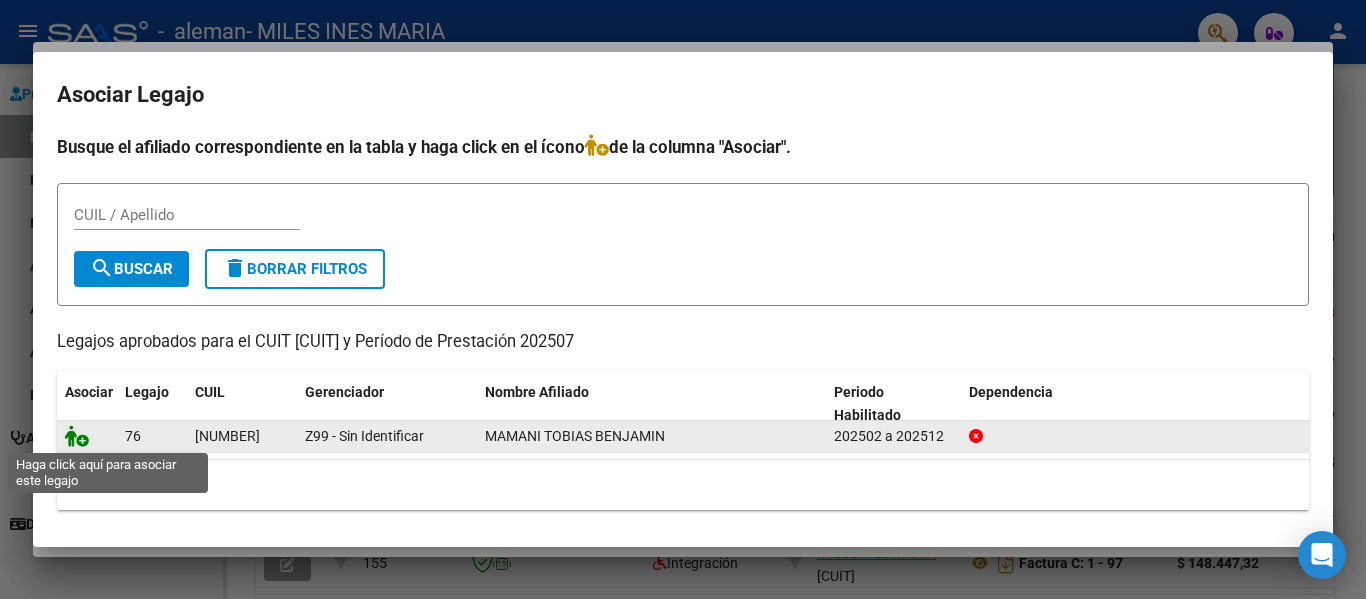 click 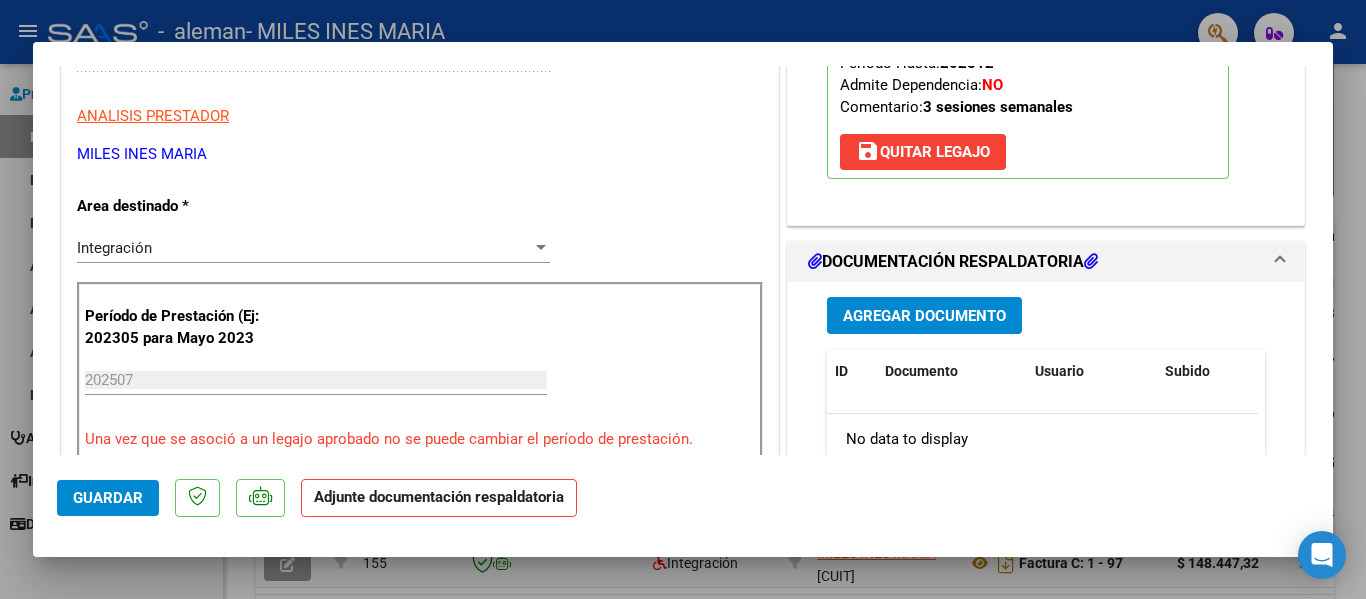 scroll, scrollTop: 308, scrollLeft: 0, axis: vertical 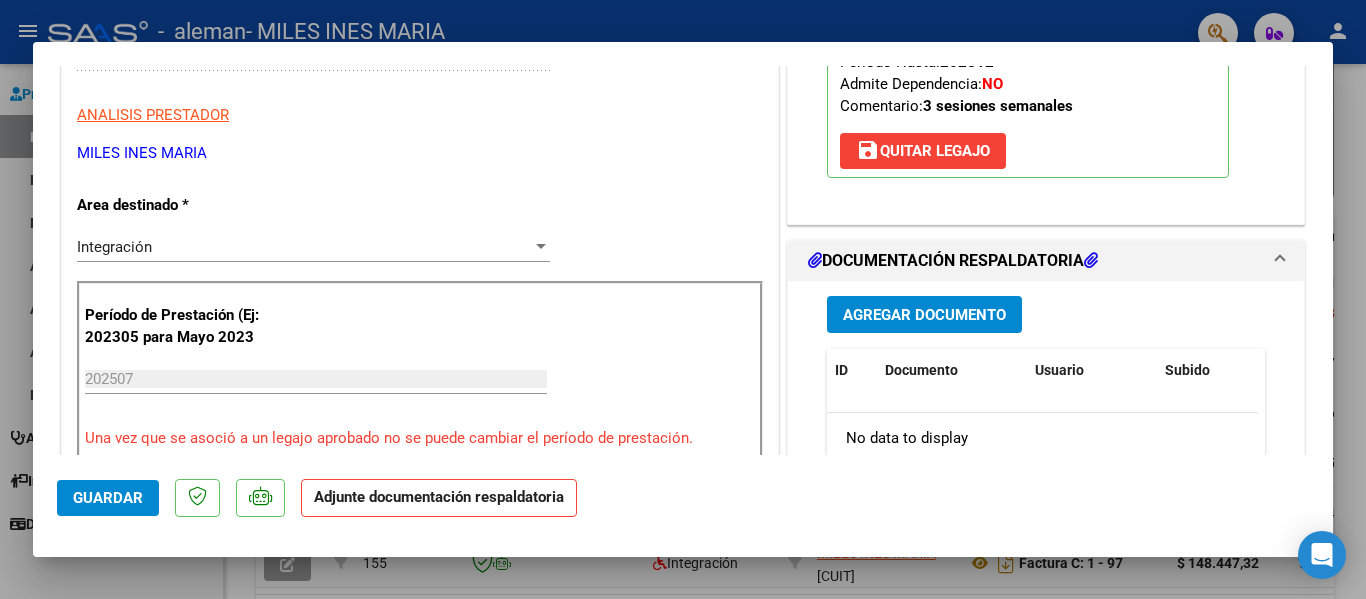 click on "Agregar Documento" at bounding box center (924, 315) 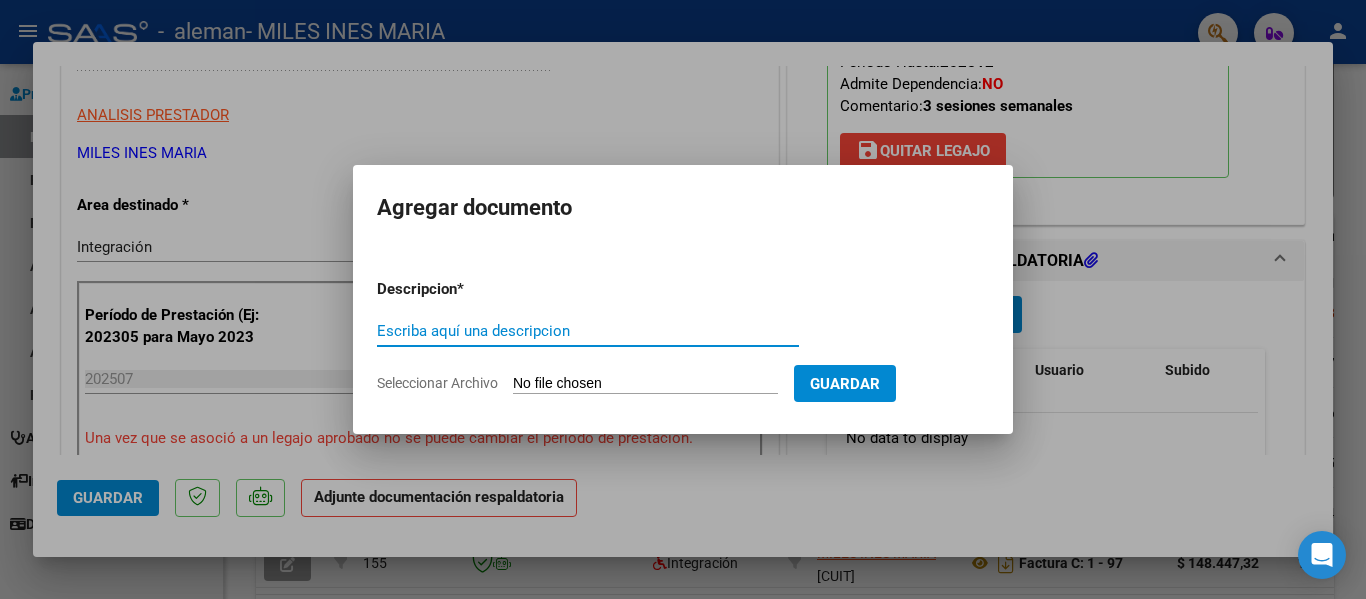 click on "Seleccionar Archivo" at bounding box center (645, 384) 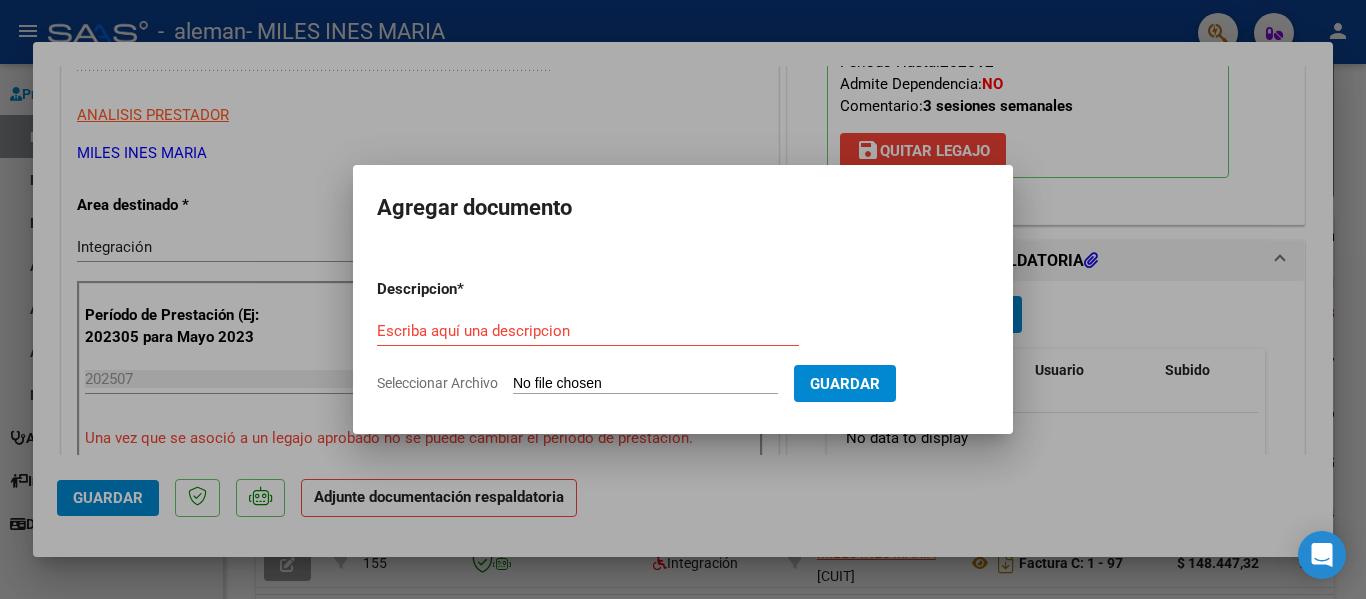type on "C:\fakepath\CamScanner 4-8-25 11.44.pdf" 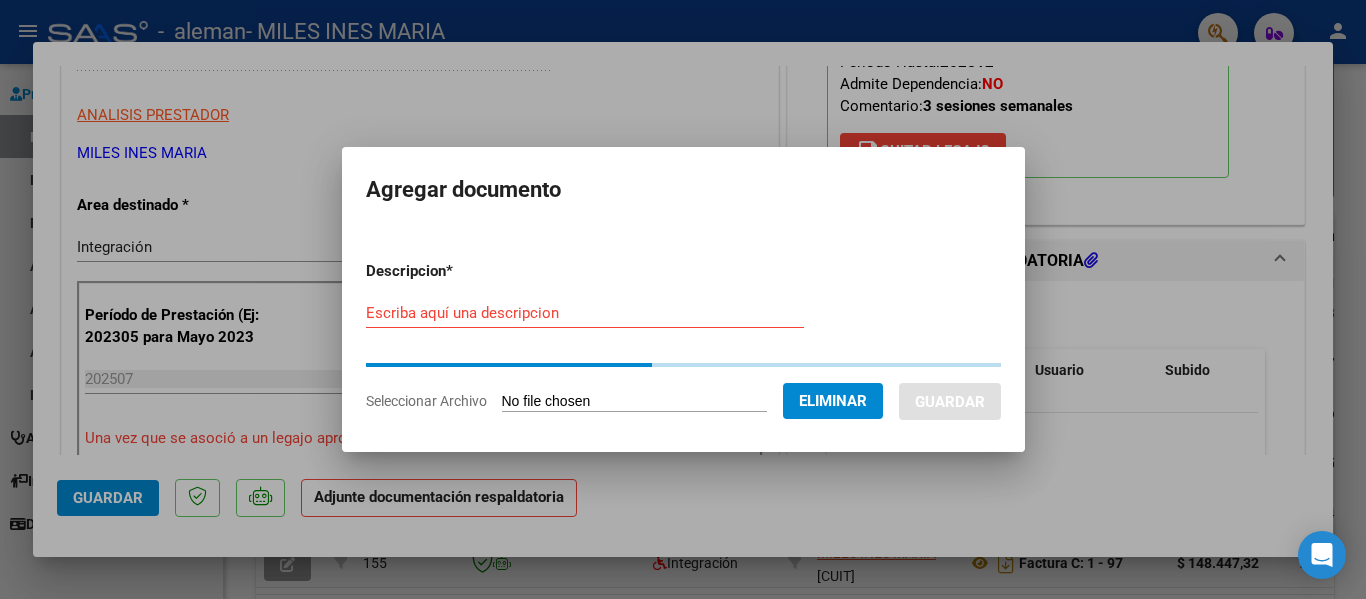 click on "Escriba aquí una descripcion" at bounding box center (585, 313) 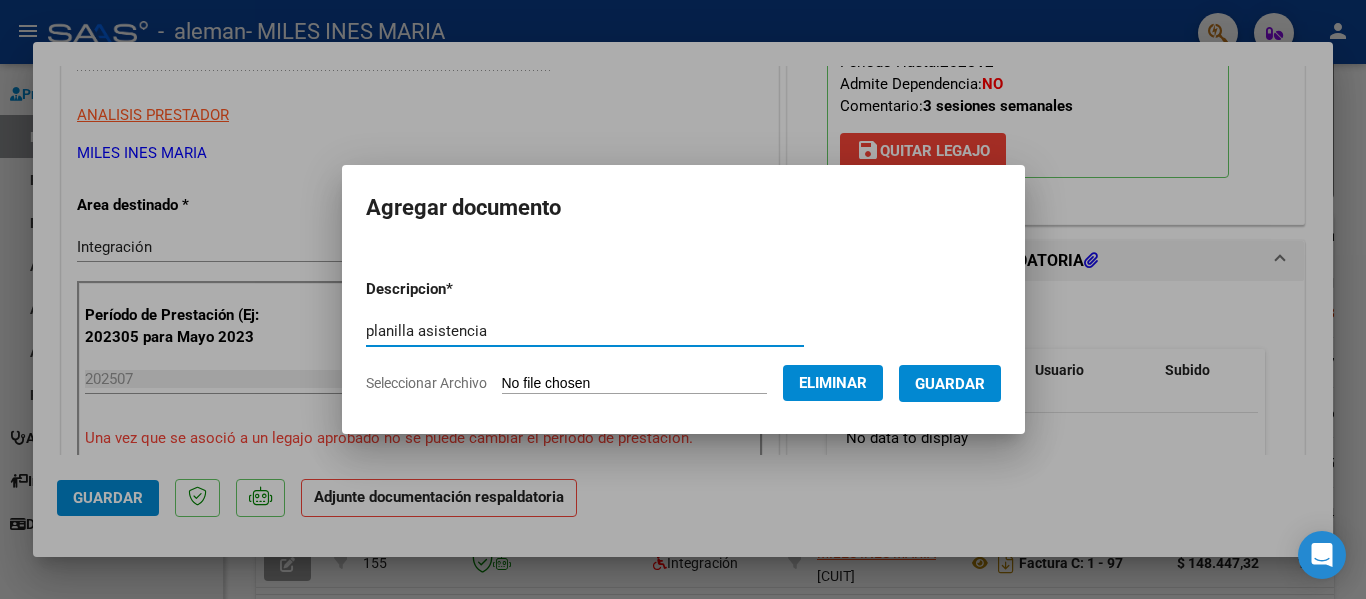 type on "planilla asistencia" 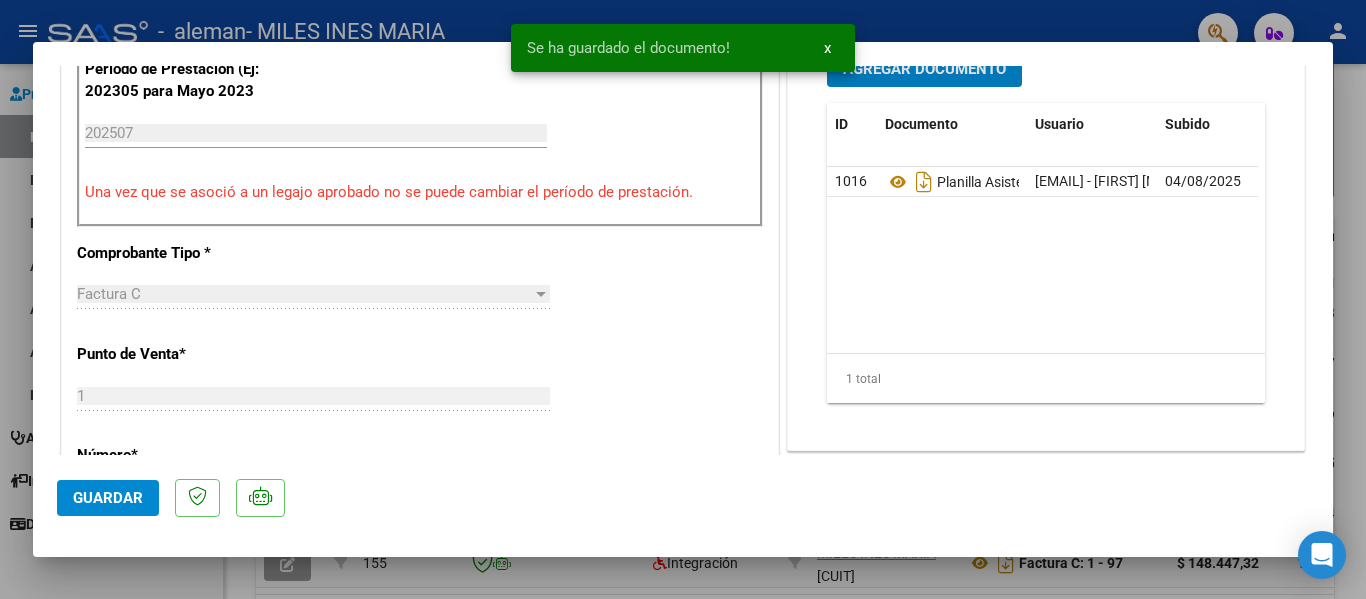 scroll, scrollTop: 555, scrollLeft: 0, axis: vertical 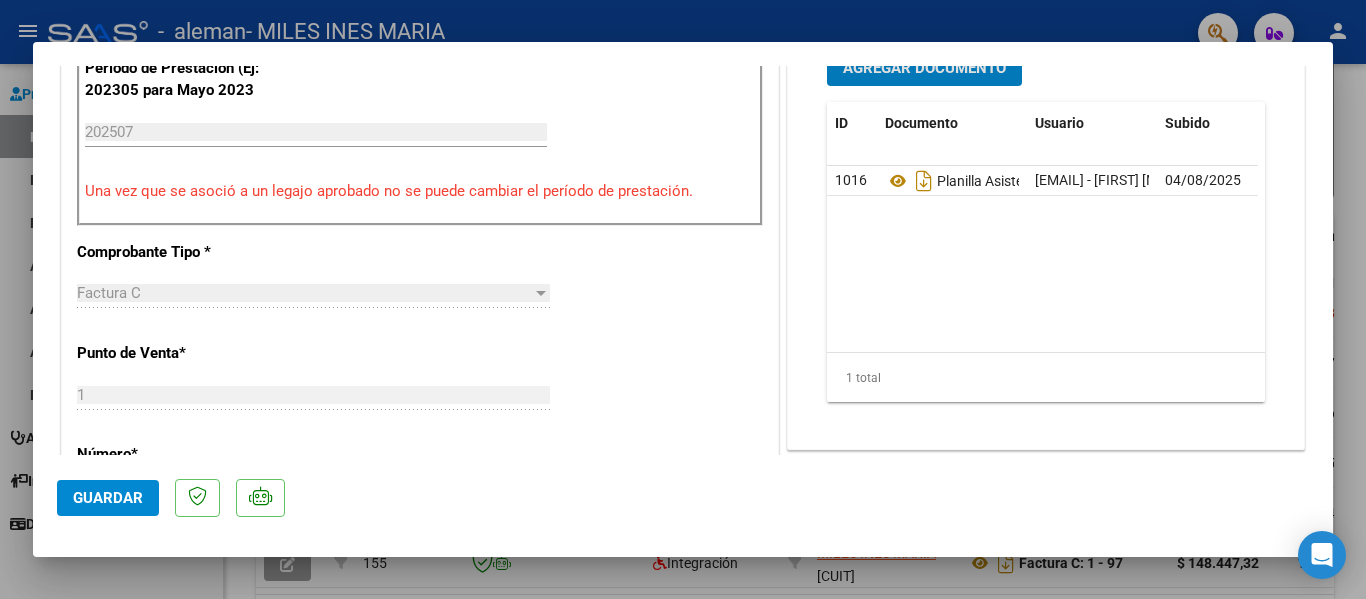 click on "Guardar" 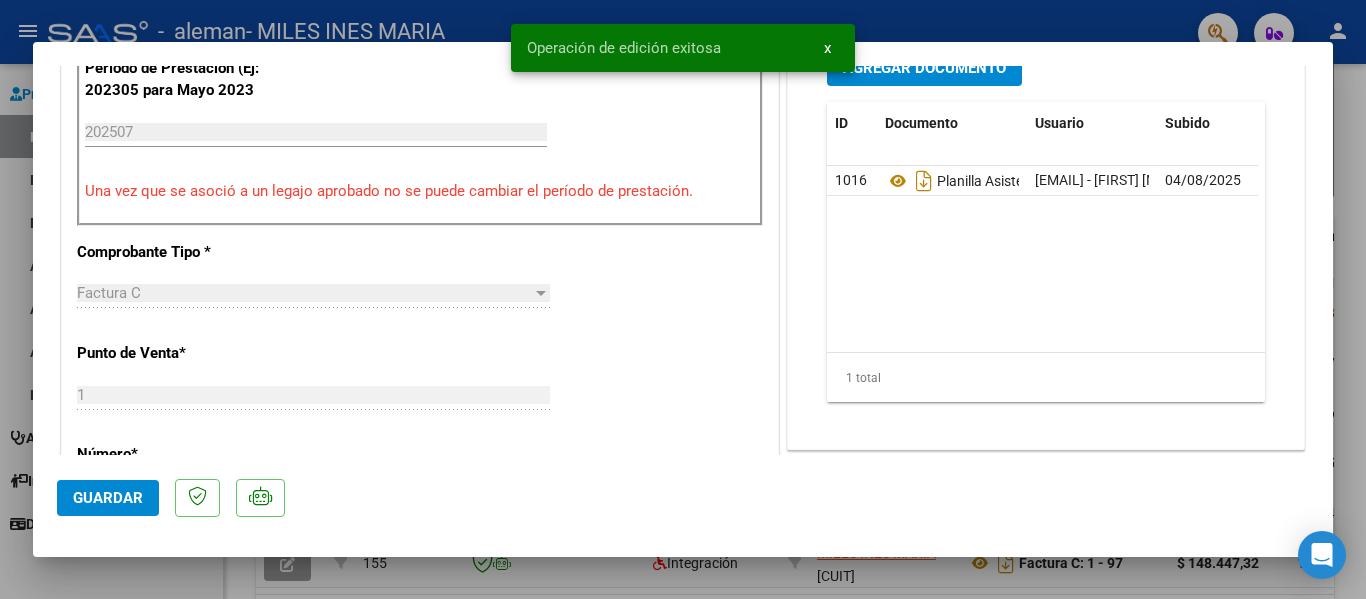 click at bounding box center (683, 299) 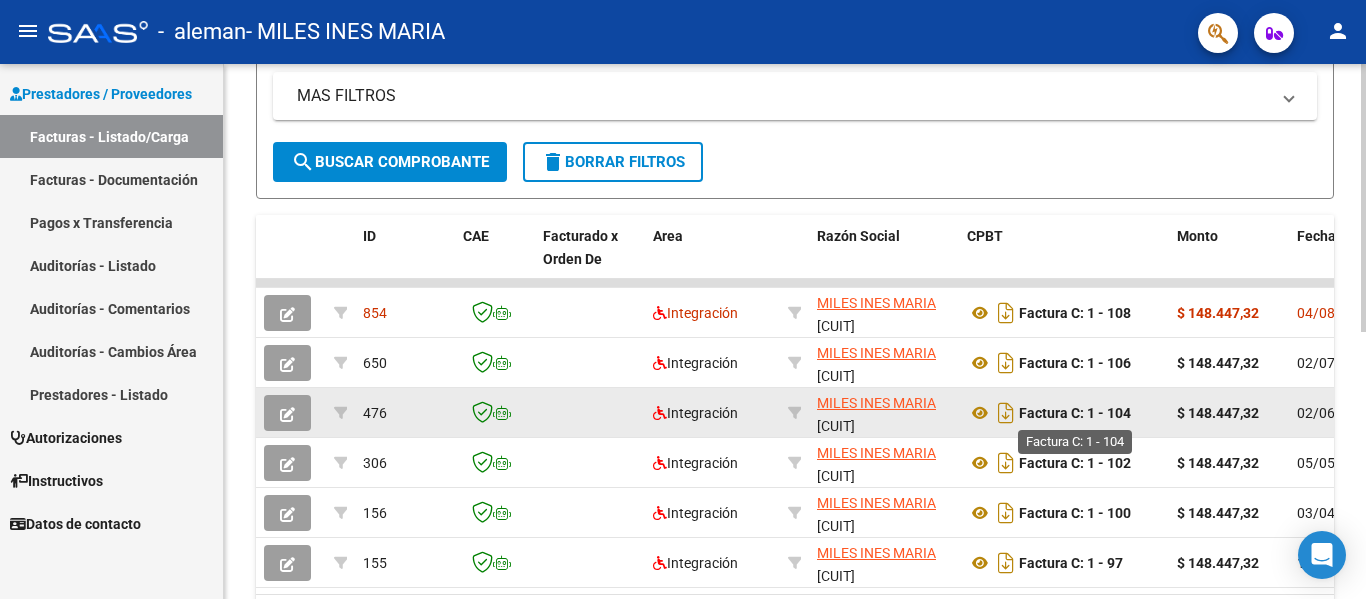 scroll, scrollTop: 533, scrollLeft: 0, axis: vertical 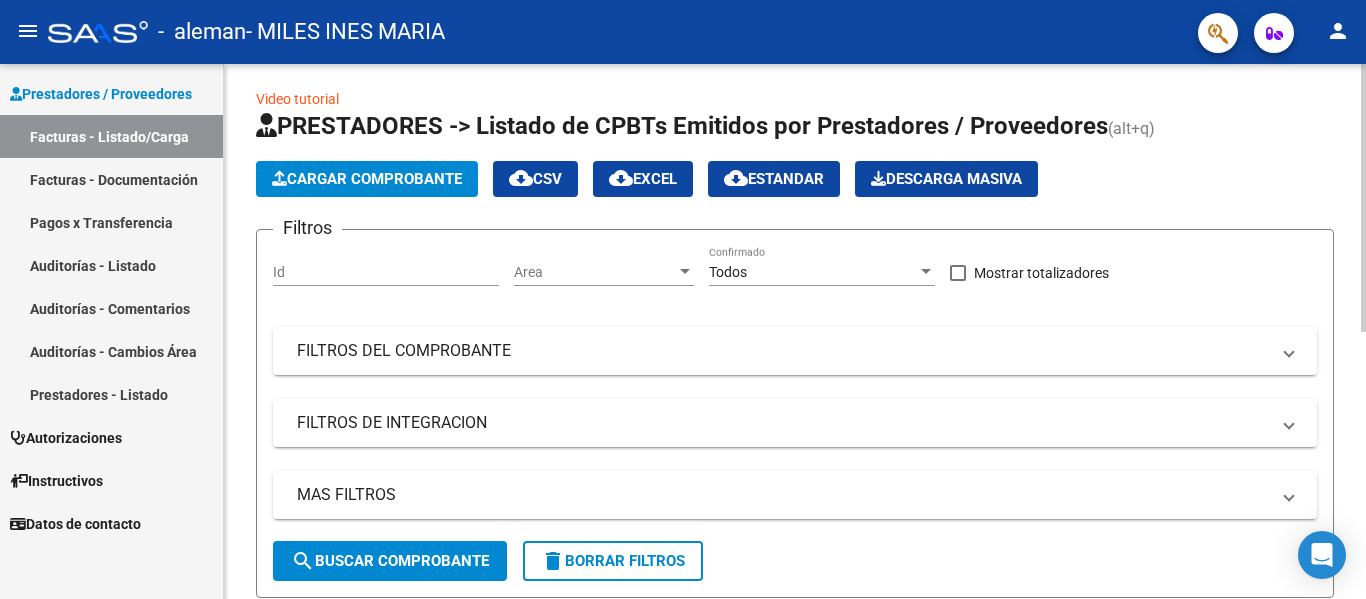 click 